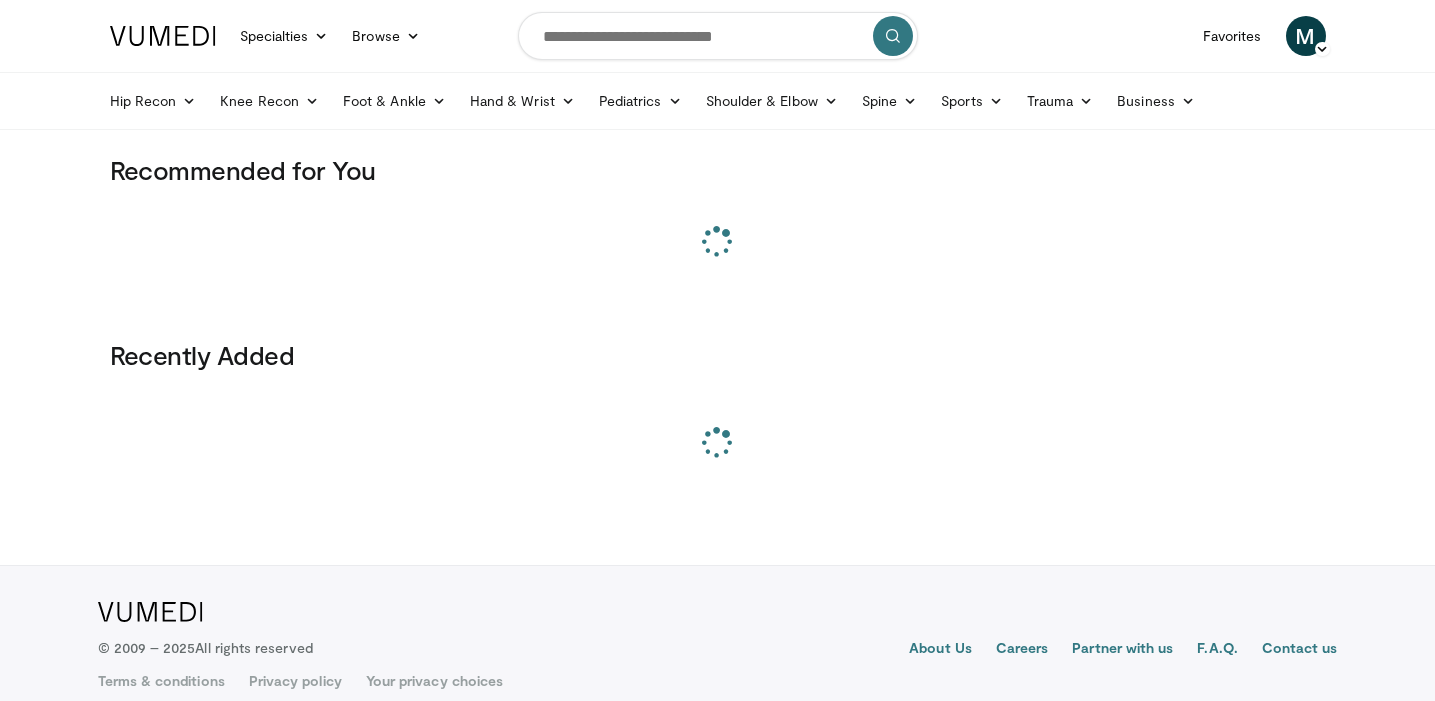 scroll, scrollTop: 0, scrollLeft: 0, axis: both 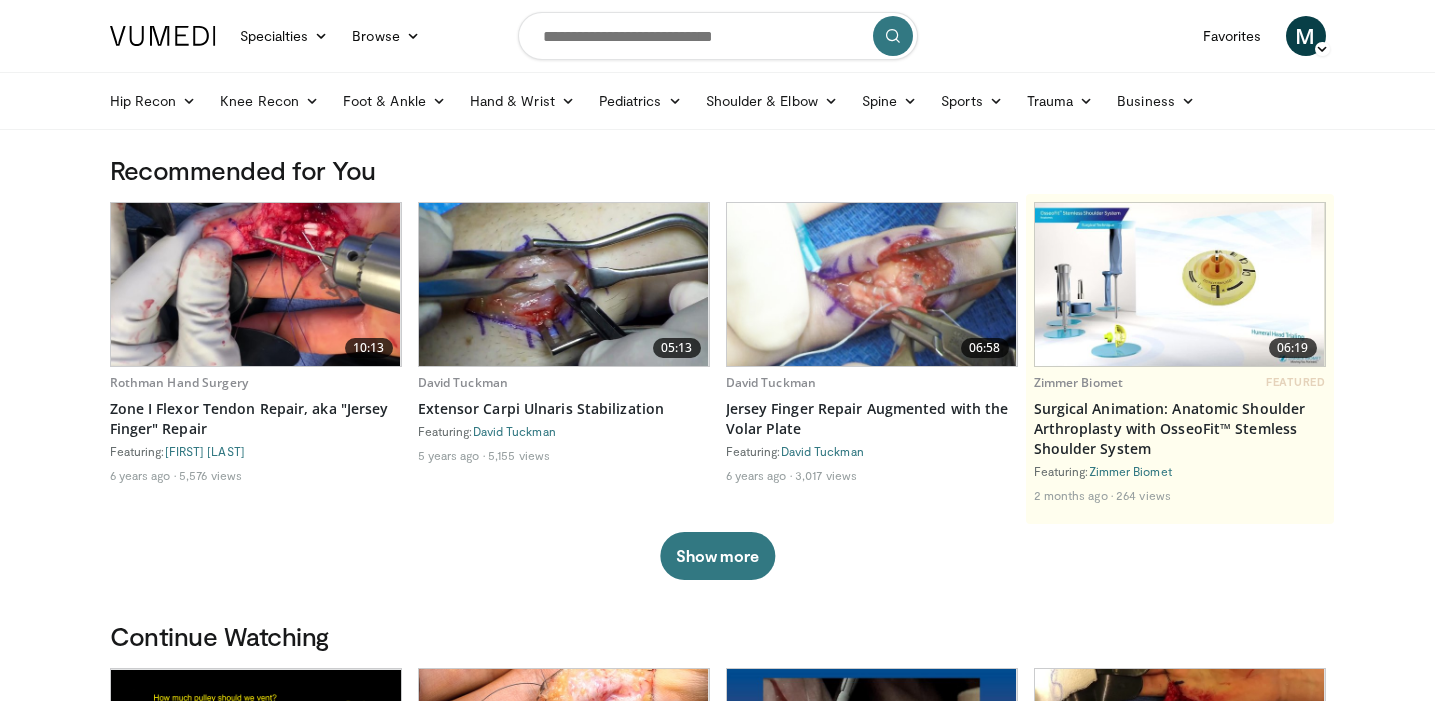 click at bounding box center (718, 36) 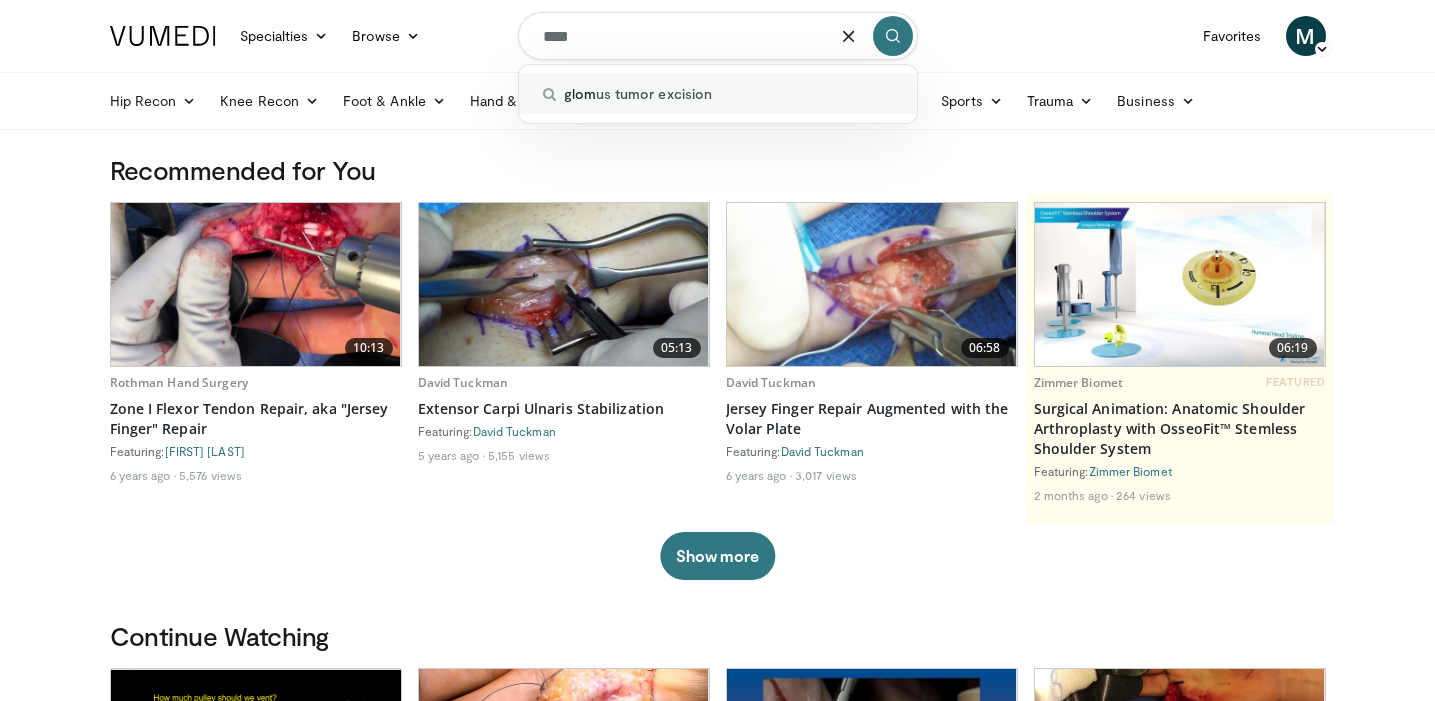 type on "****" 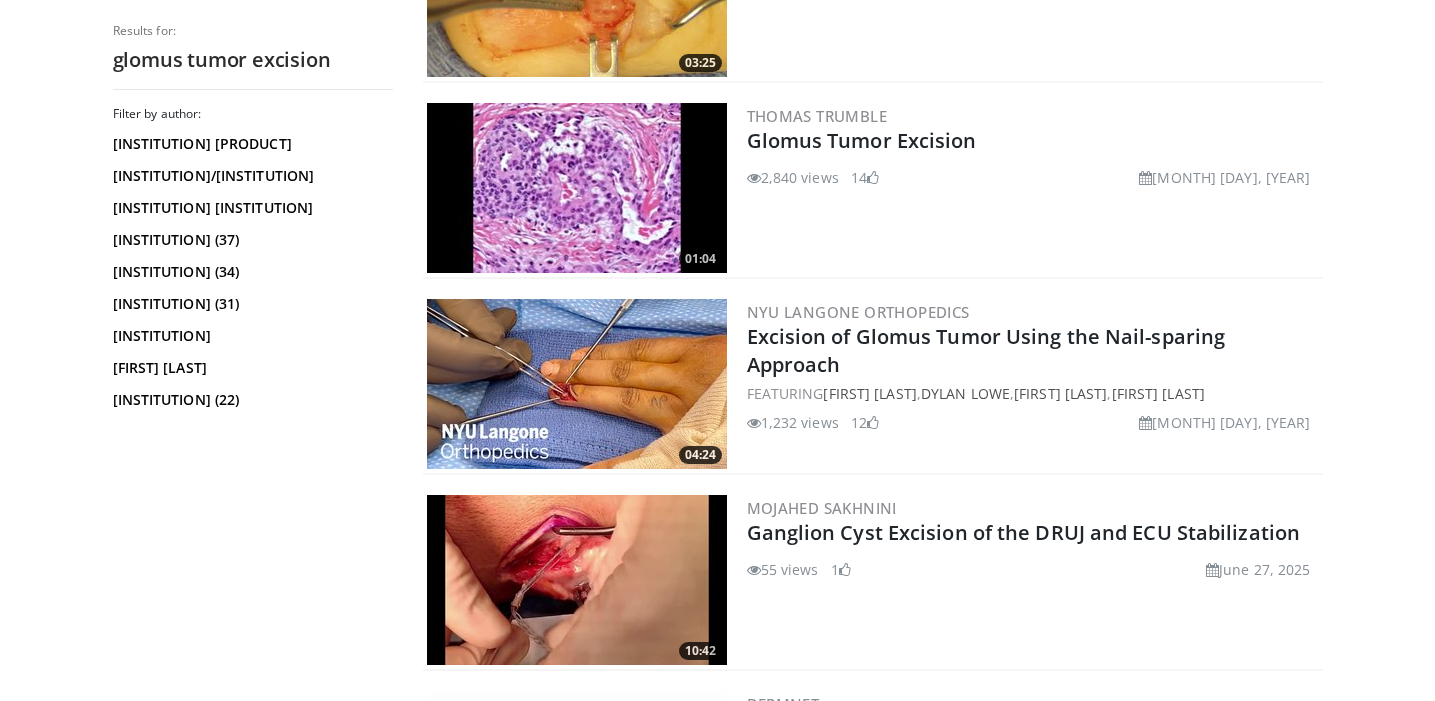 scroll, scrollTop: 0, scrollLeft: 0, axis: both 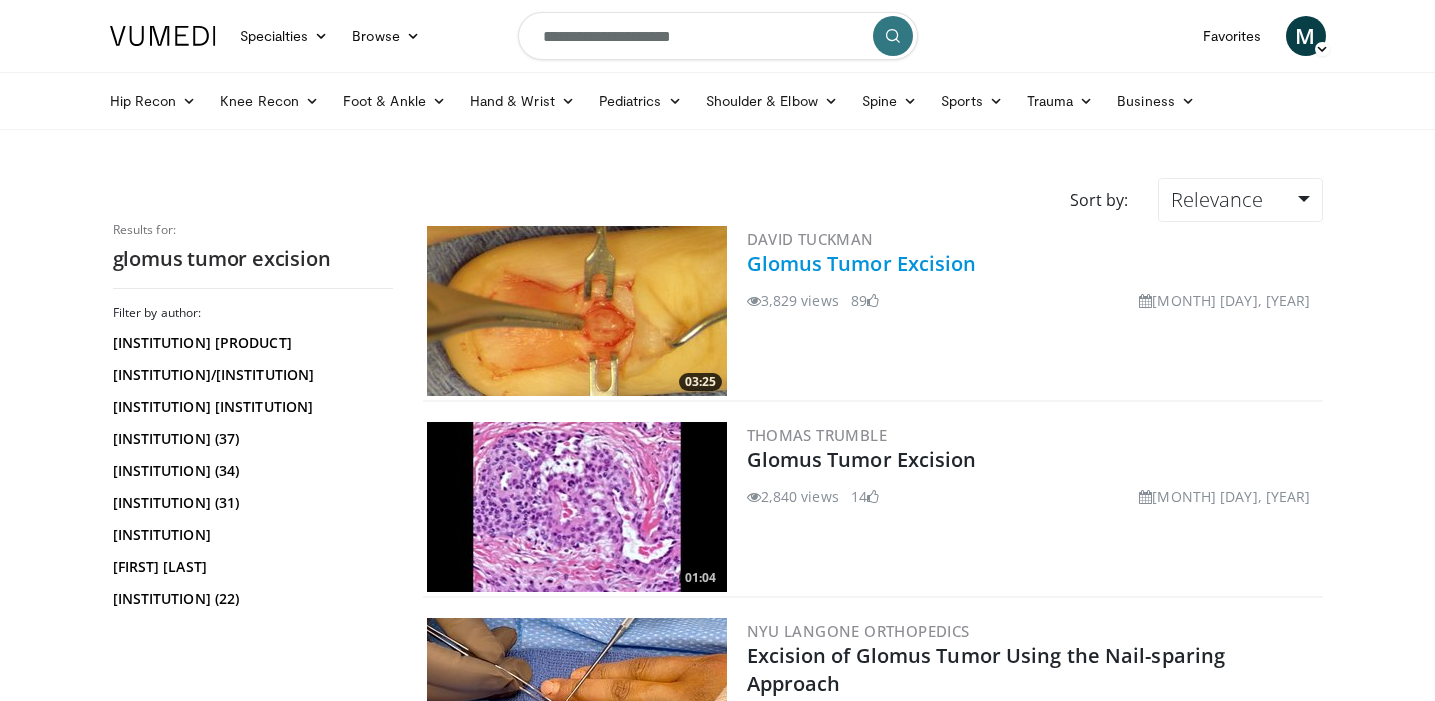 click on "Glomus Tumor Excision" at bounding box center [862, 263] 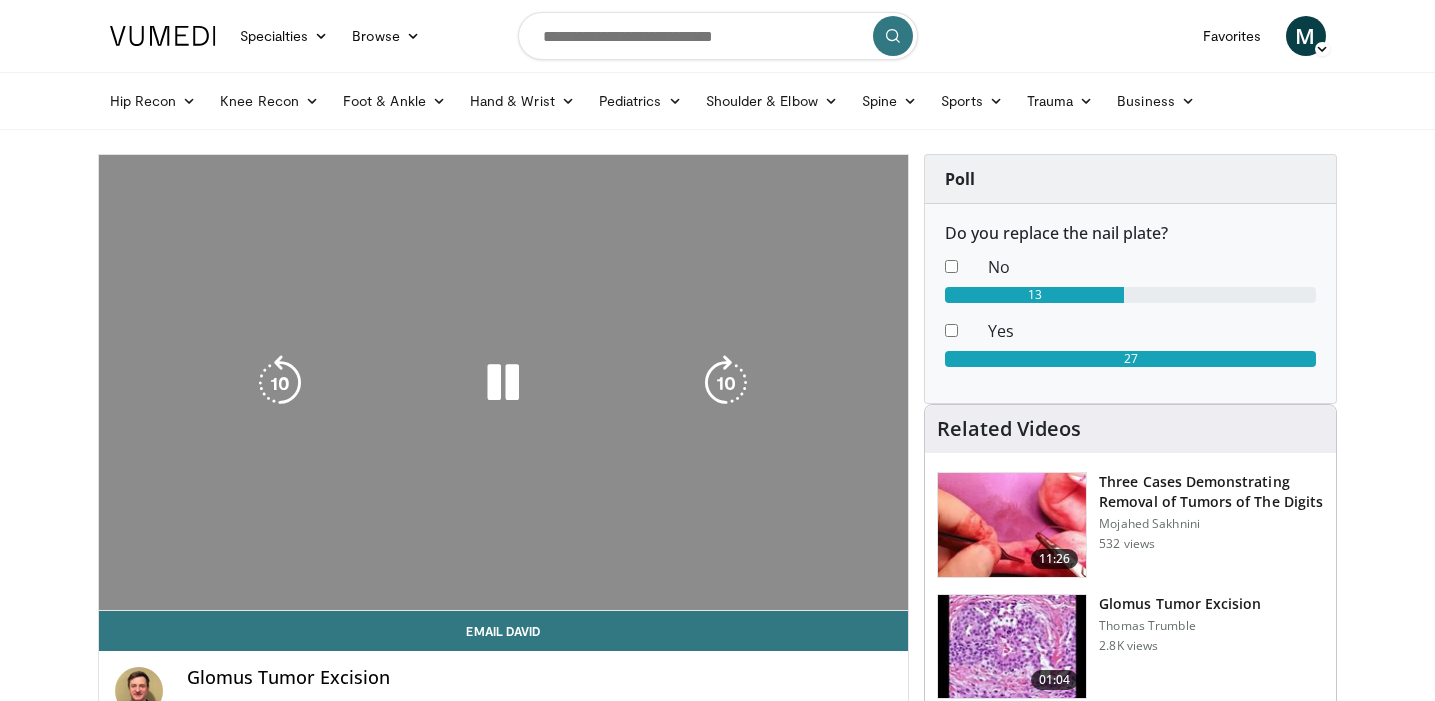 scroll, scrollTop: 0, scrollLeft: 0, axis: both 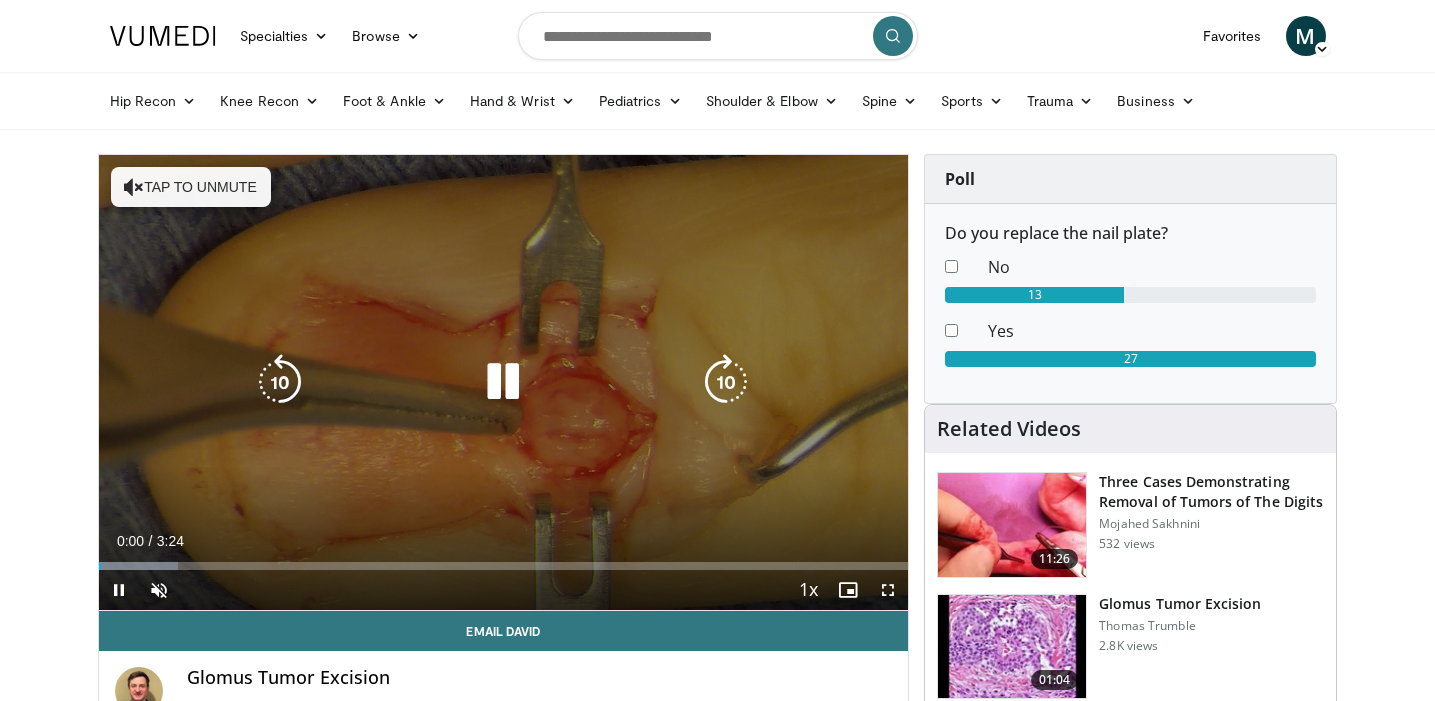 click at bounding box center [503, 382] 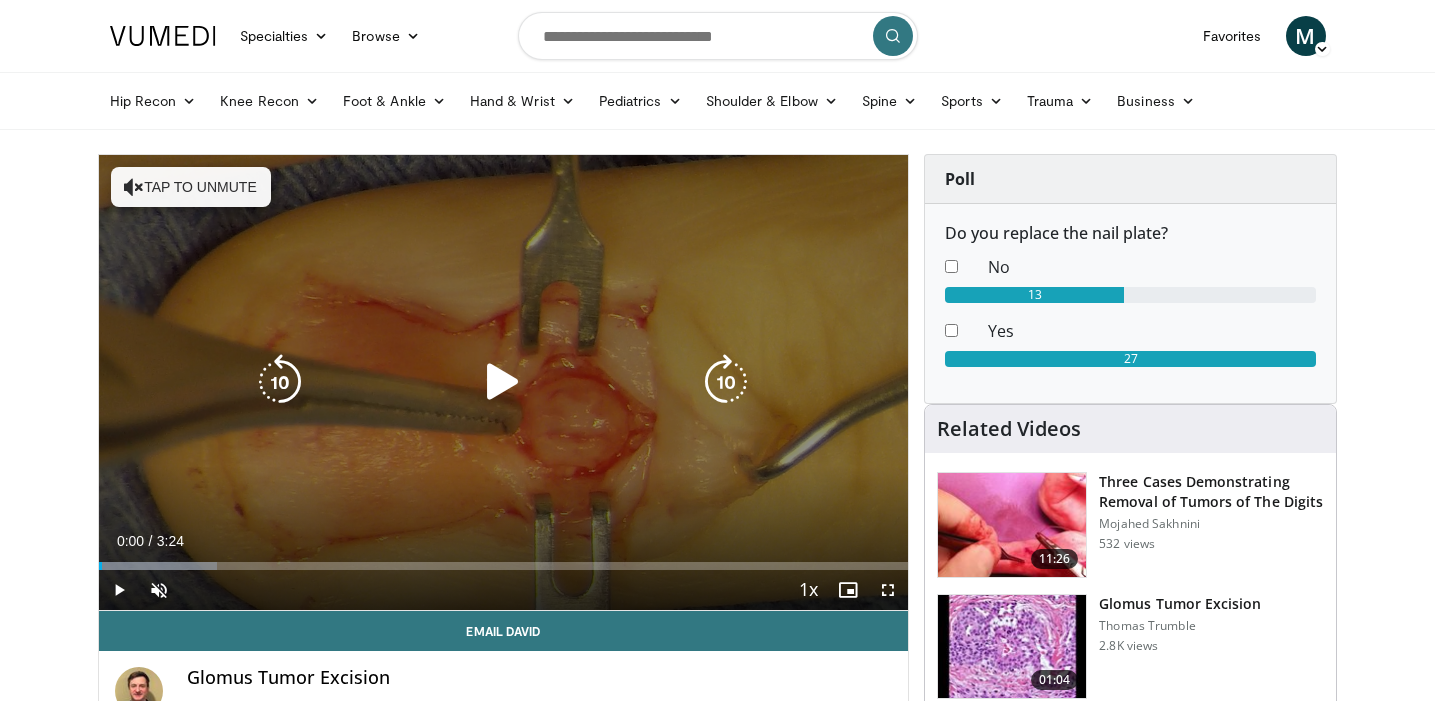 click at bounding box center (503, 382) 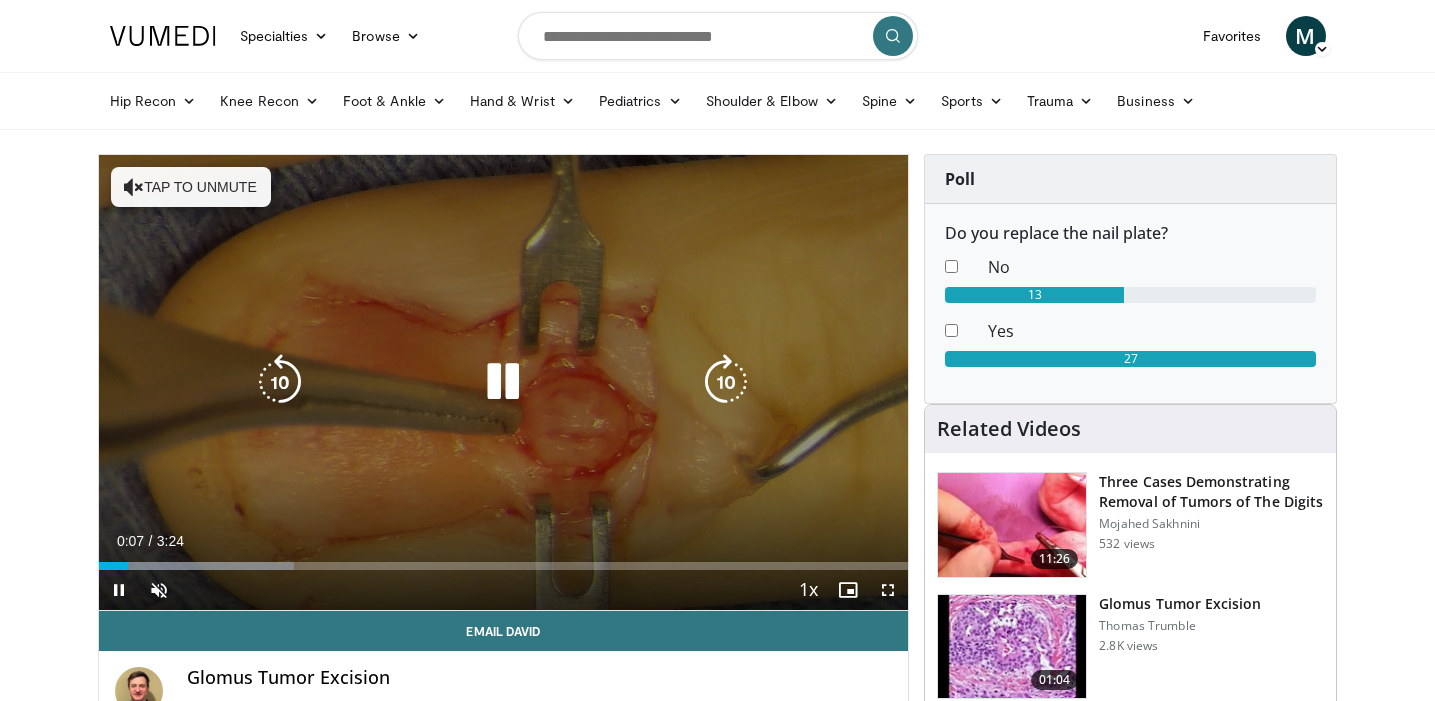click on "Tap to unmute" at bounding box center (191, 187) 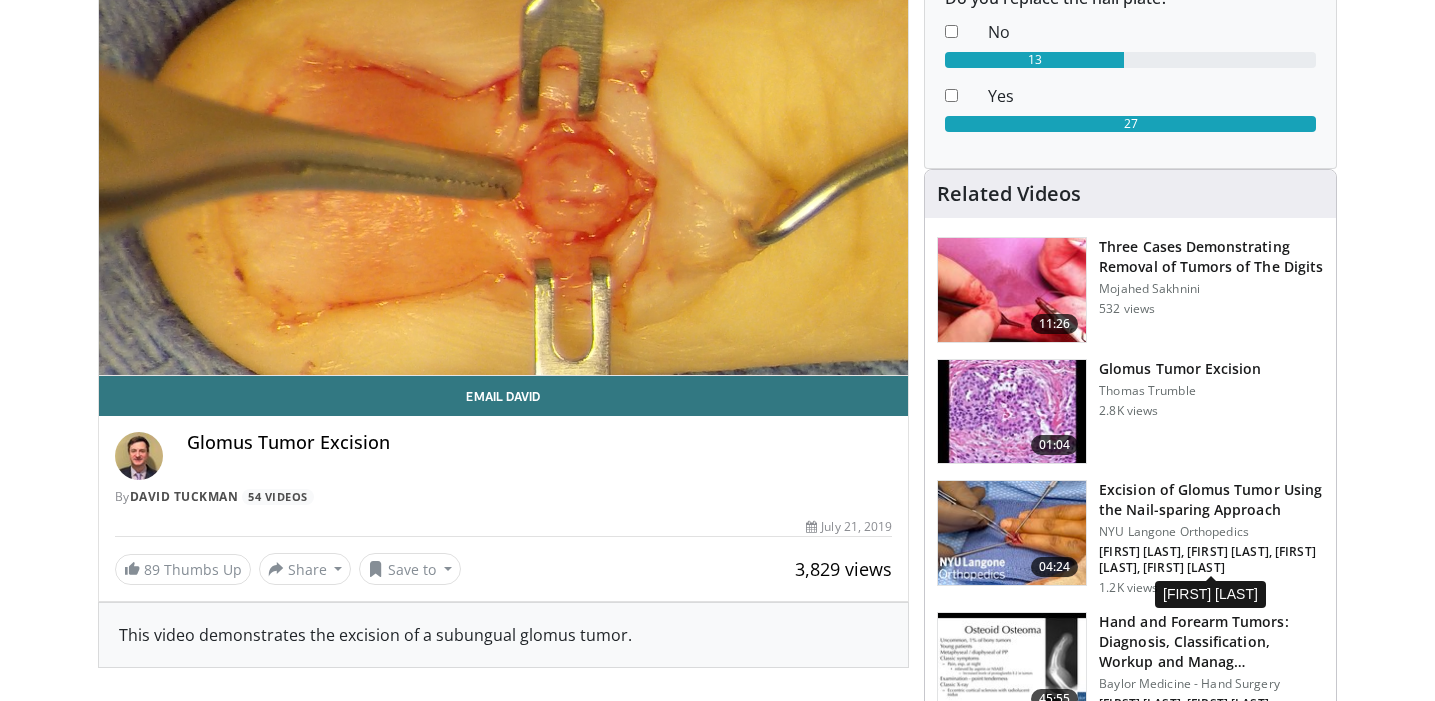 scroll, scrollTop: 223, scrollLeft: 0, axis: vertical 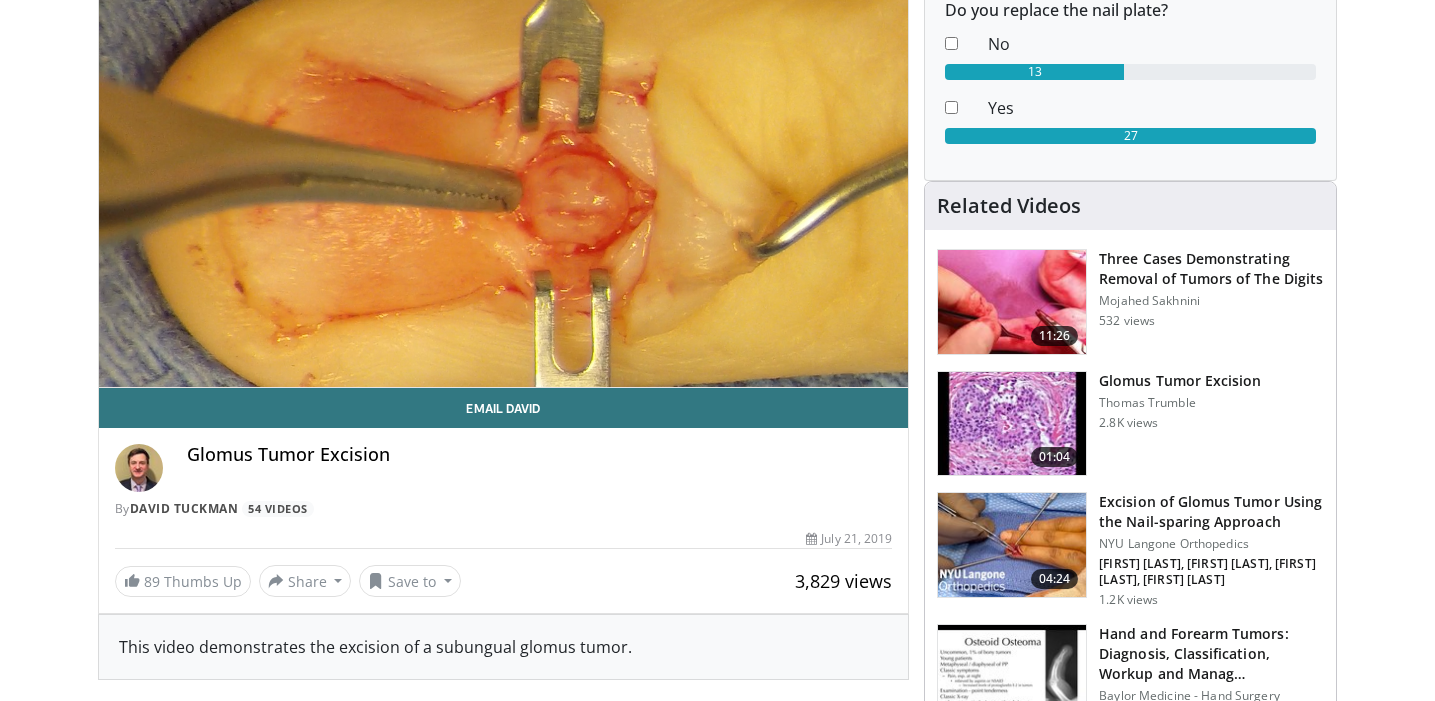 click on "Specialties
Adult & Family Medicine
Allergy, Asthma, Immunology
Anesthesiology
Cardiology
Dental
Dermatology
Endocrinology
Gastroenterology & Hepatology
General Surgery
Hematology & Oncology
Infectious Disease
Nephrology
Neurology
Neurosurgery
Obstetrics & Gynecology
Ophthalmology
Oral Maxillofacial
Orthopaedics
Otolaryngology
Pediatrics
Plastic Surgery
Podiatry
Psychiatry
Pulmonology
Radiation Oncology
Radiology
Rheumatology
Urology" at bounding box center (717, 1384) 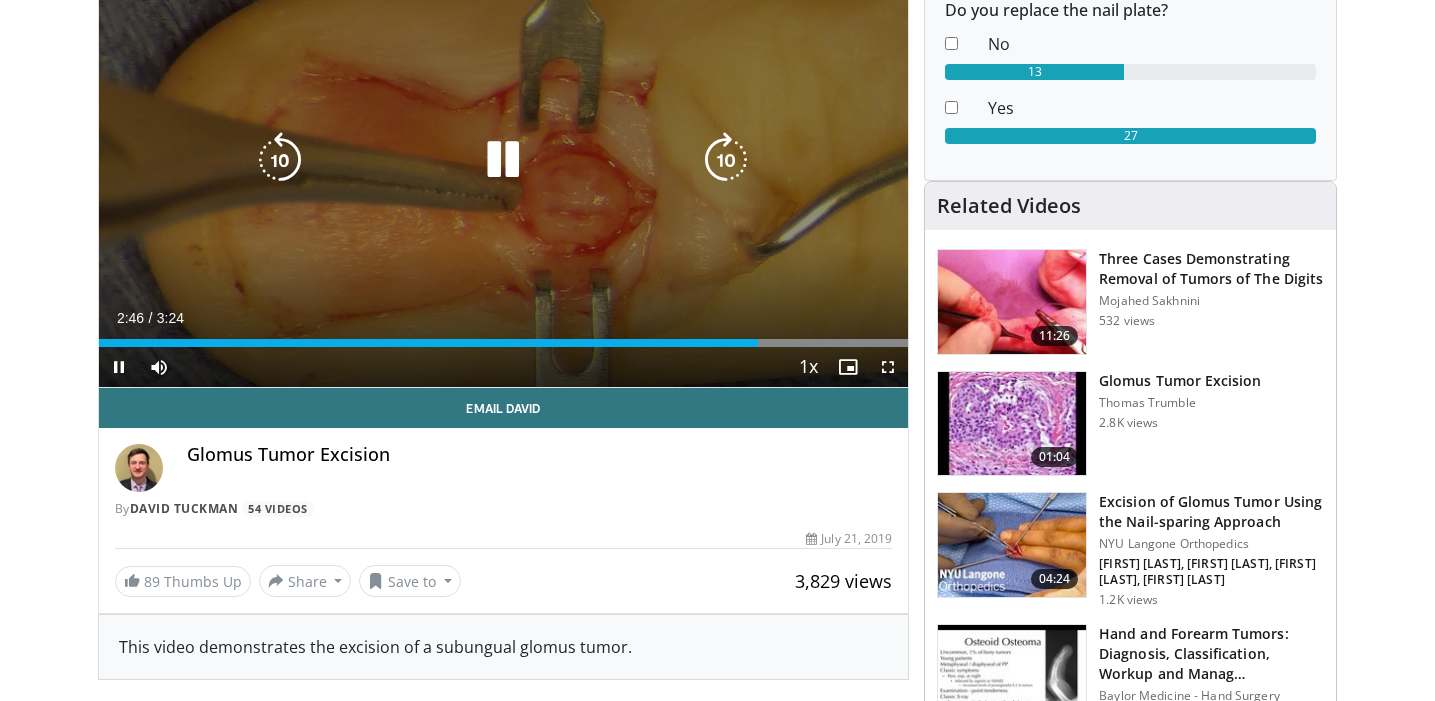 click on "10 seconds
Tap to unmute" at bounding box center (504, 159) 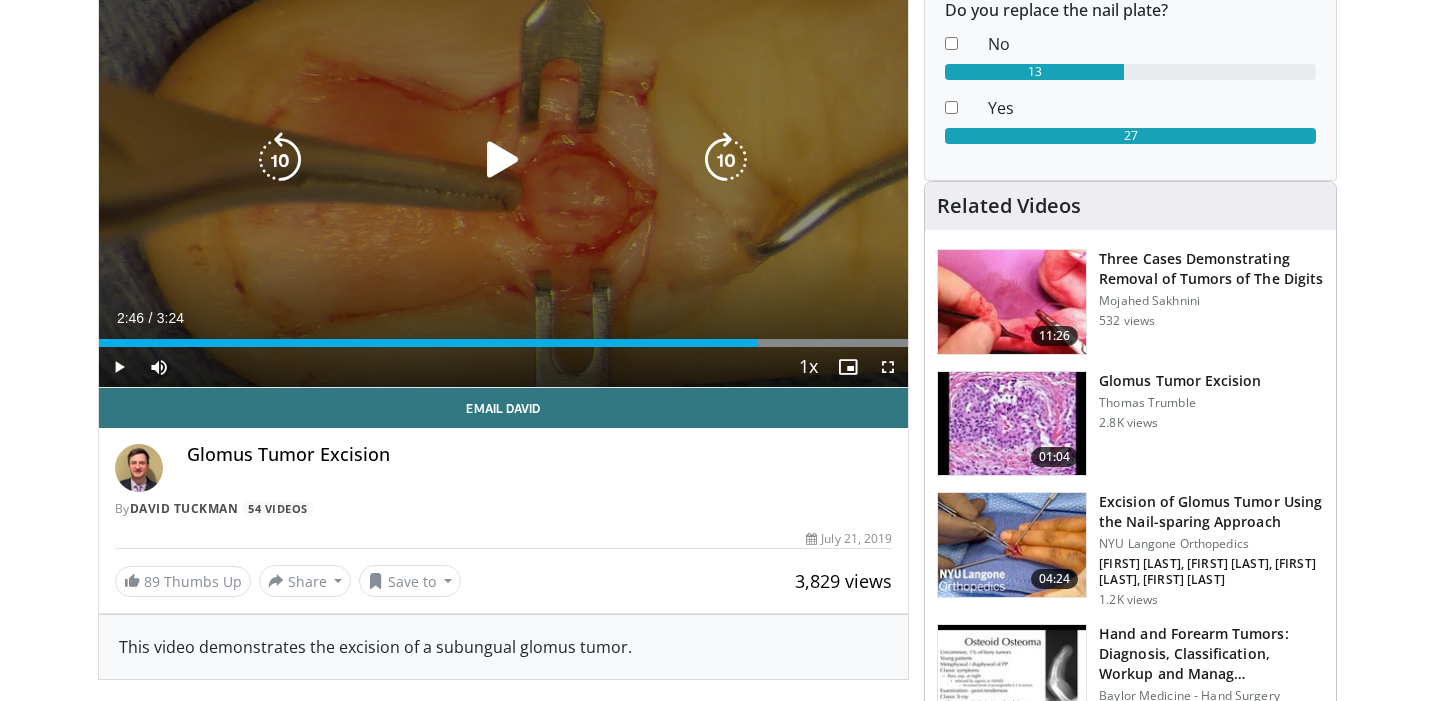 click on "10 seconds
Tap to unmute" at bounding box center (504, 159) 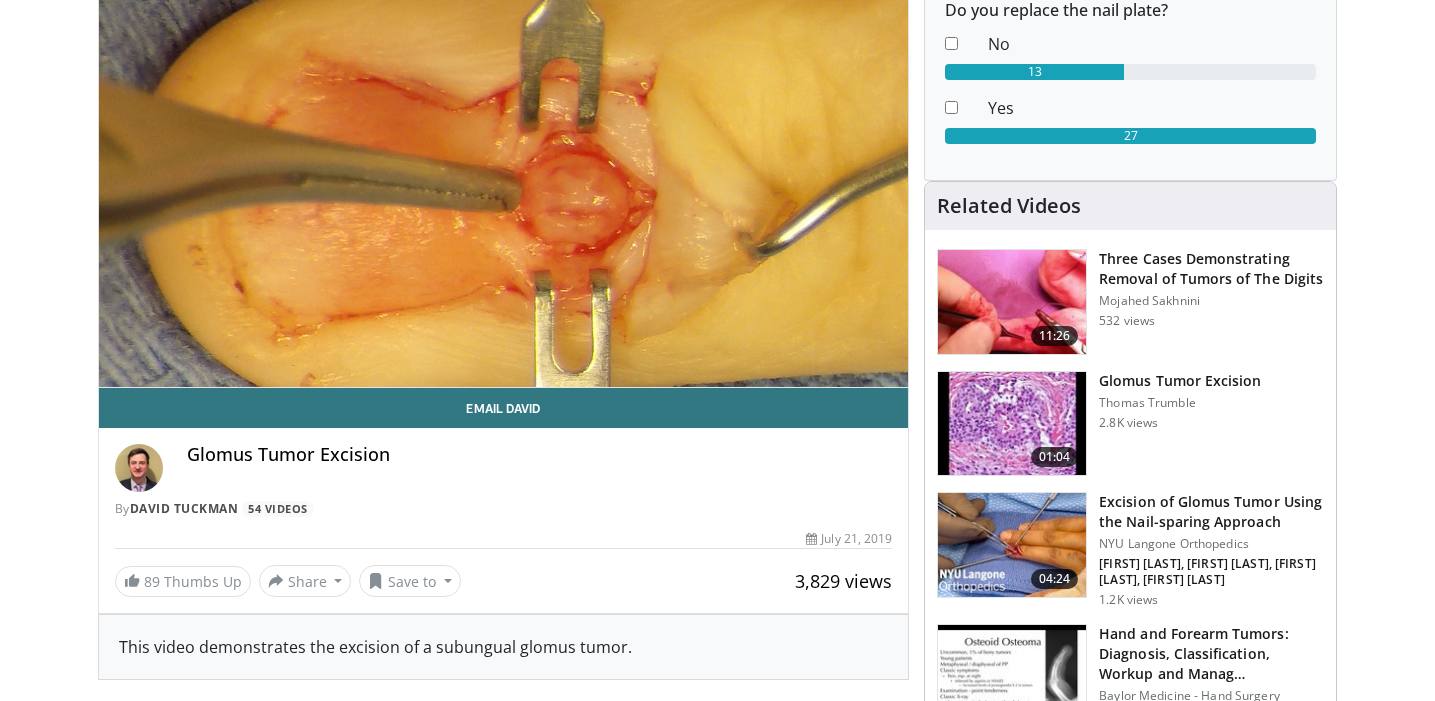 click on "Email
[FIRST]
Glomus Tumor Excision
By
[FIRST] [LAST]
54 Videos
3,829 views
July 21, 2019
89
Thumbs Up
Share Glomus Tumor Excision...
×
Enter one or more e-mail addresses, each in a new line
Message
Send
Close" at bounding box center (504, 492) 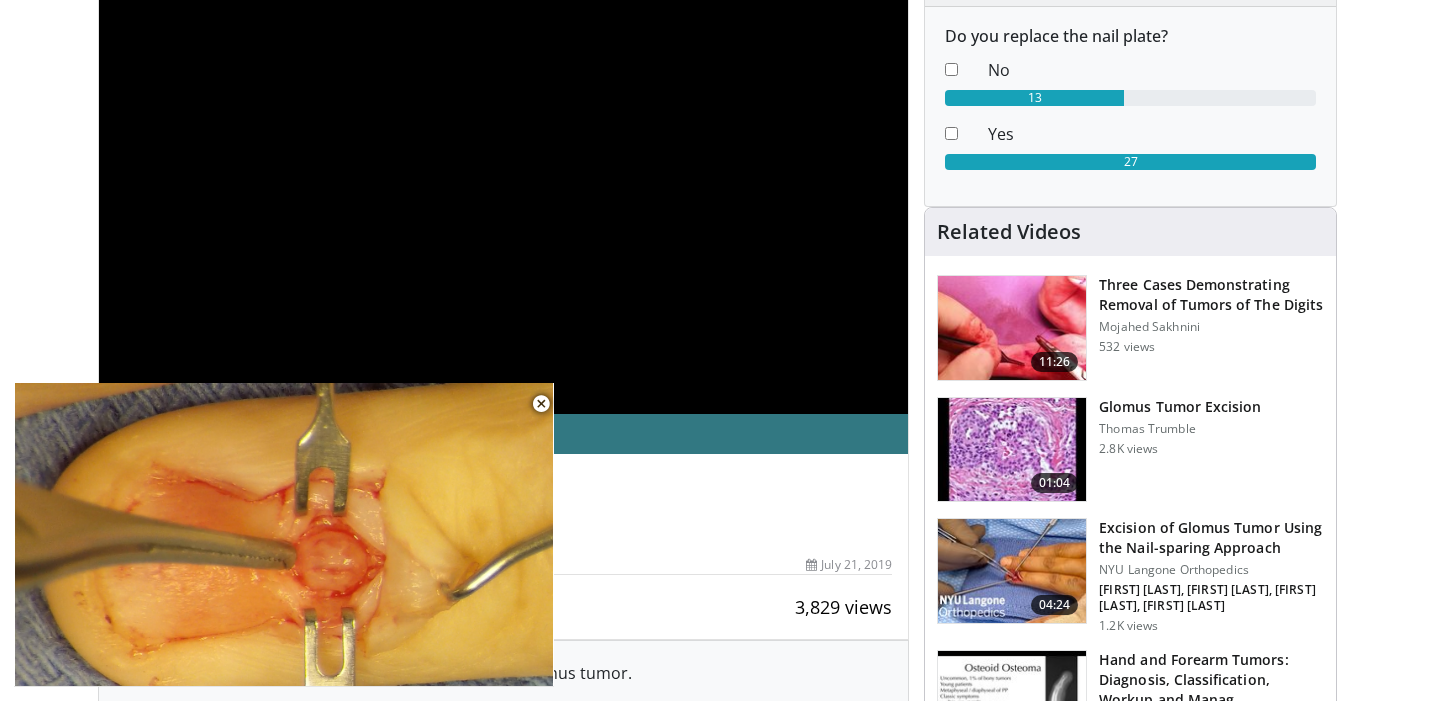 scroll, scrollTop: 167, scrollLeft: 0, axis: vertical 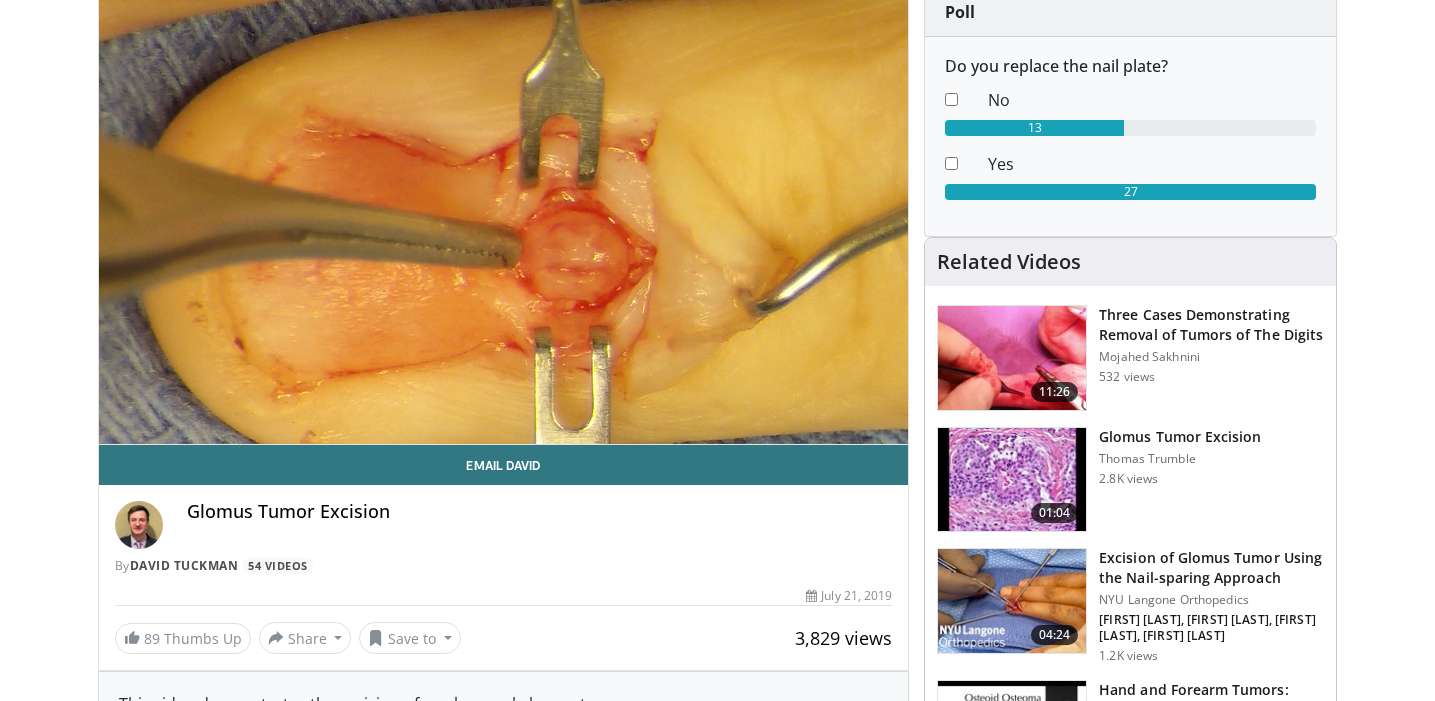 click on "Excision of Glomus Tumor Using the Nail-sparing Approach" at bounding box center (1211, 568) 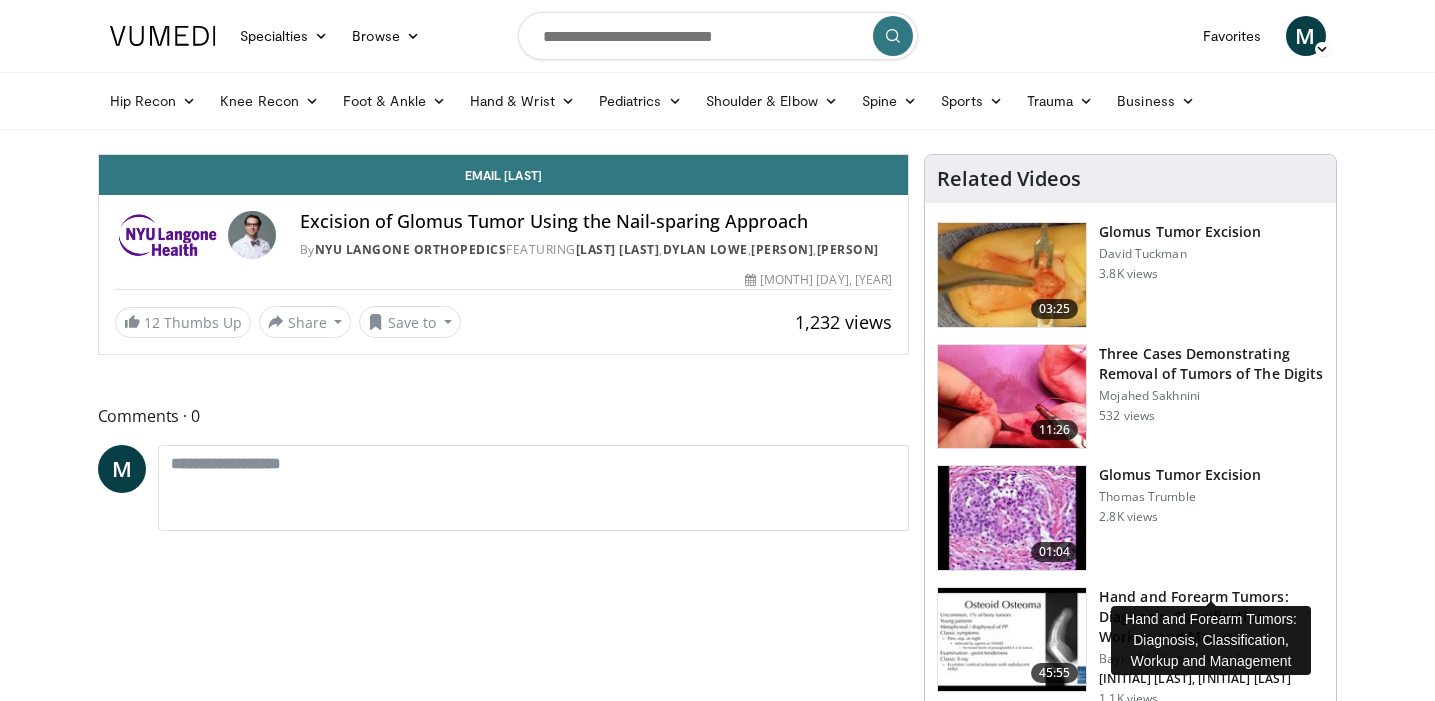 scroll, scrollTop: 0, scrollLeft: 0, axis: both 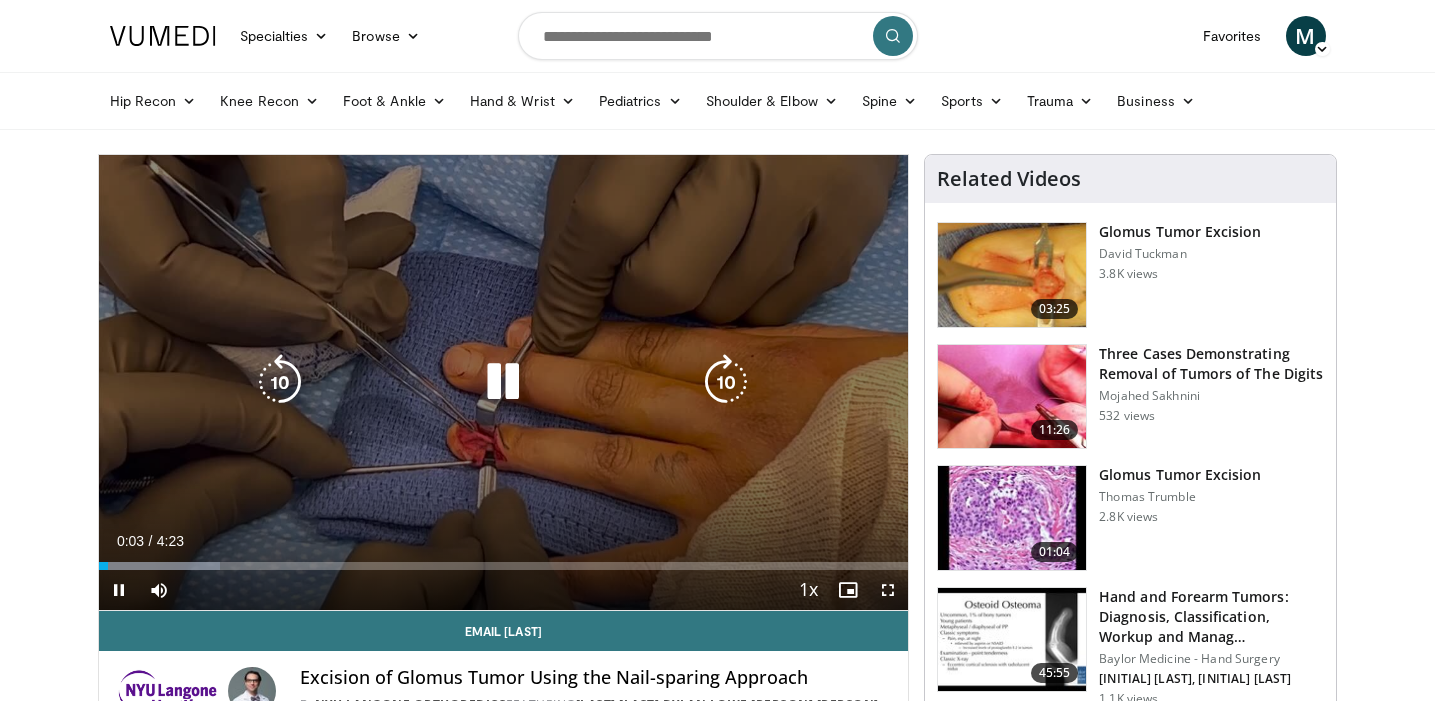 click on "10 seconds
Tap to unmute" at bounding box center [504, 382] 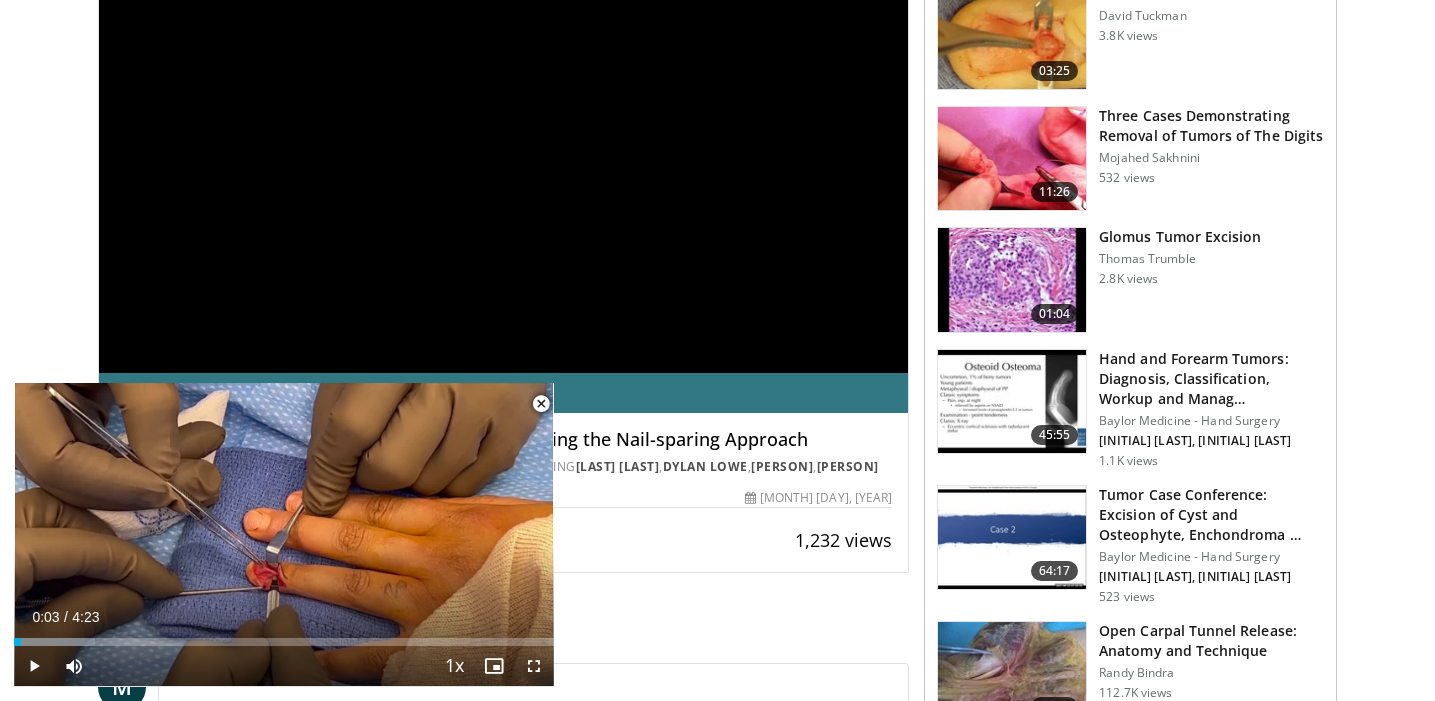 scroll, scrollTop: 0, scrollLeft: 0, axis: both 